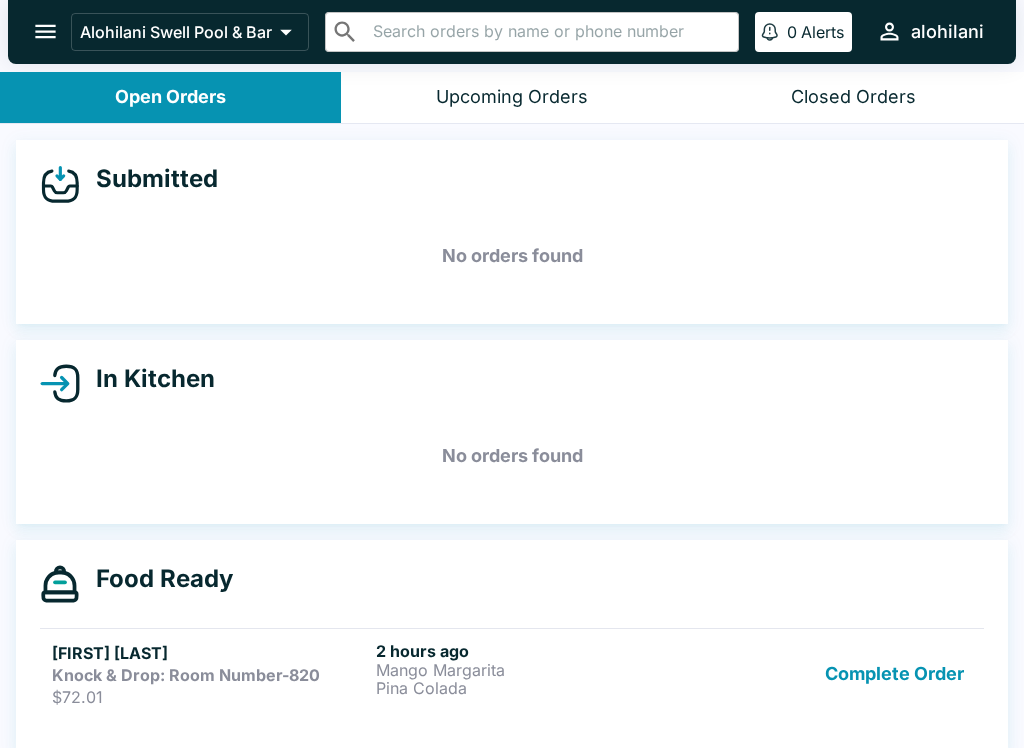 scroll, scrollTop: 0, scrollLeft: 0, axis: both 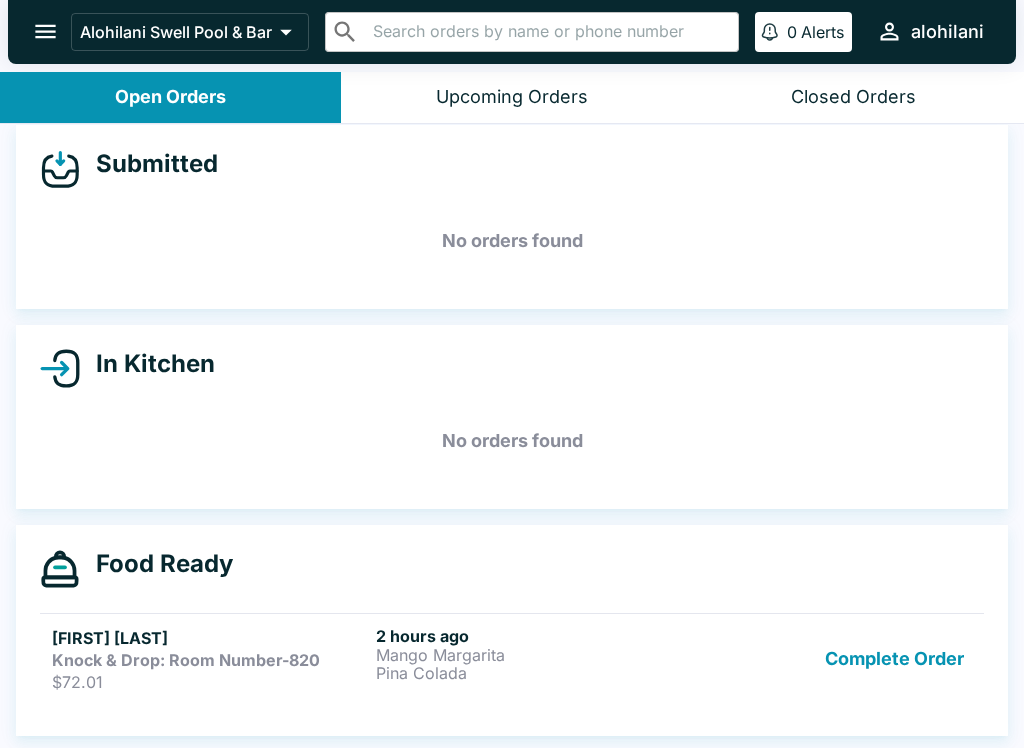 click on "Complete Order" at bounding box center [894, 659] 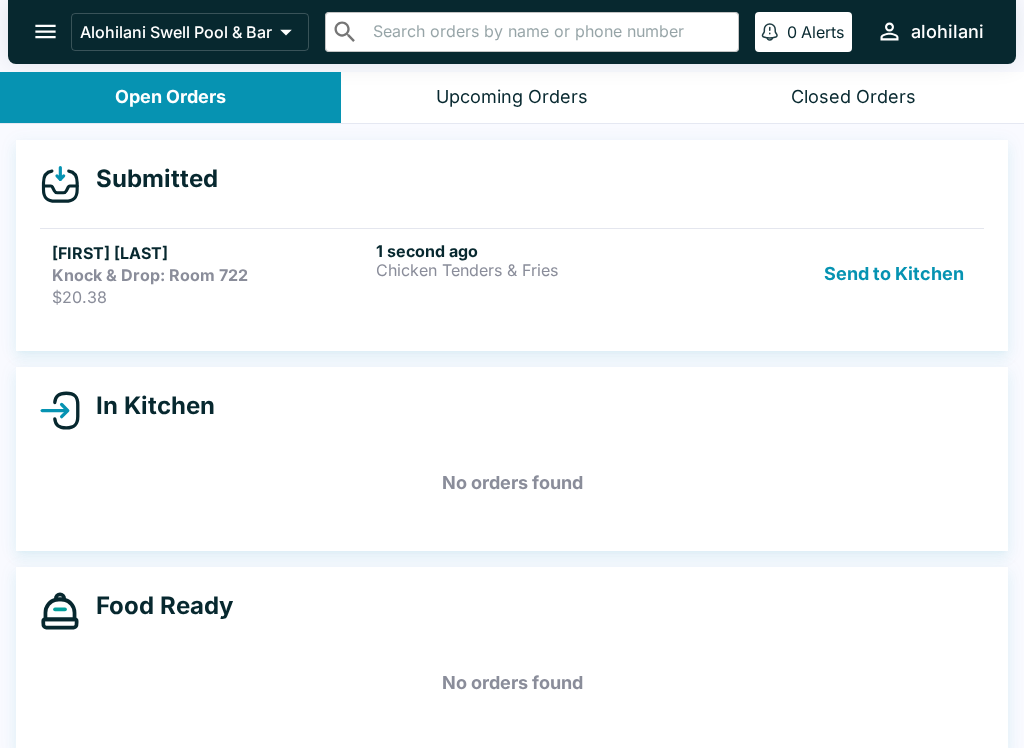 click on "[FIRST] [LAST] Knock & Drop: Room 722 $20.38 1 second ago Chicken Tenders & Fries Send to Kitchen" at bounding box center [512, 273] 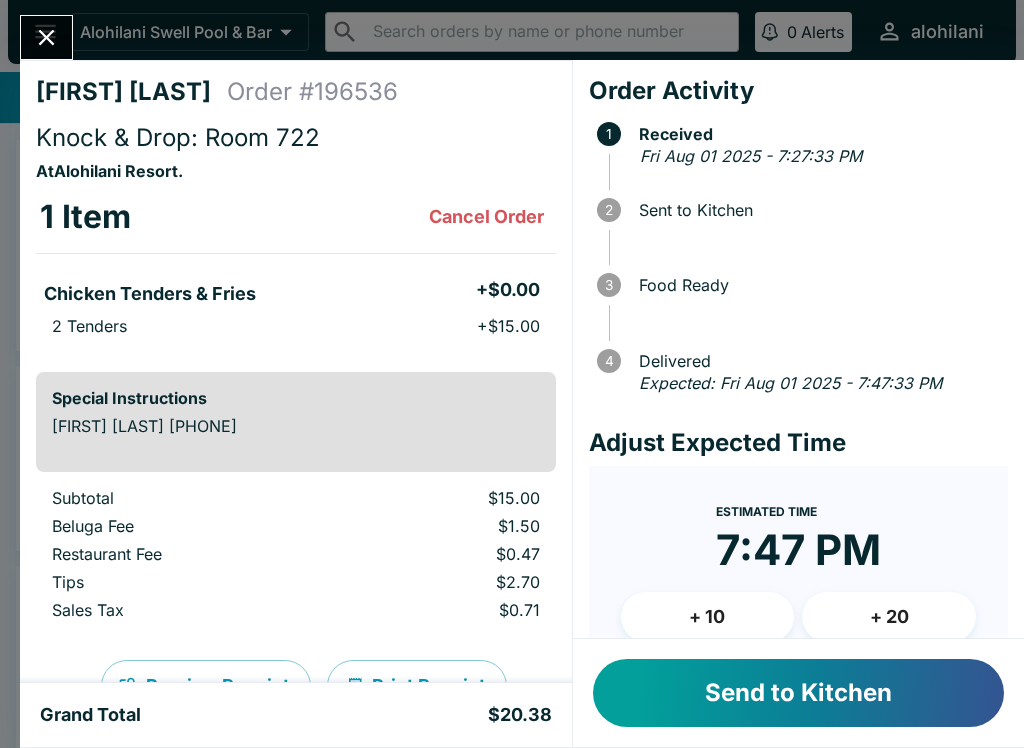 scroll, scrollTop: 19, scrollLeft: 0, axis: vertical 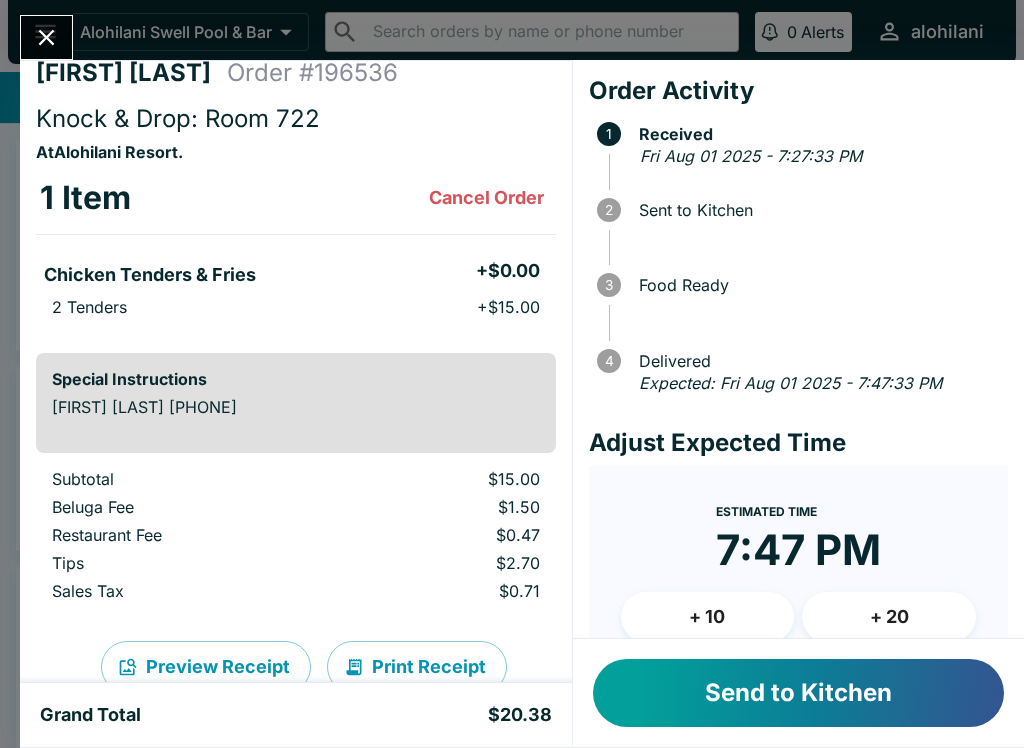 click on "Send to Kitchen" at bounding box center (798, 693) 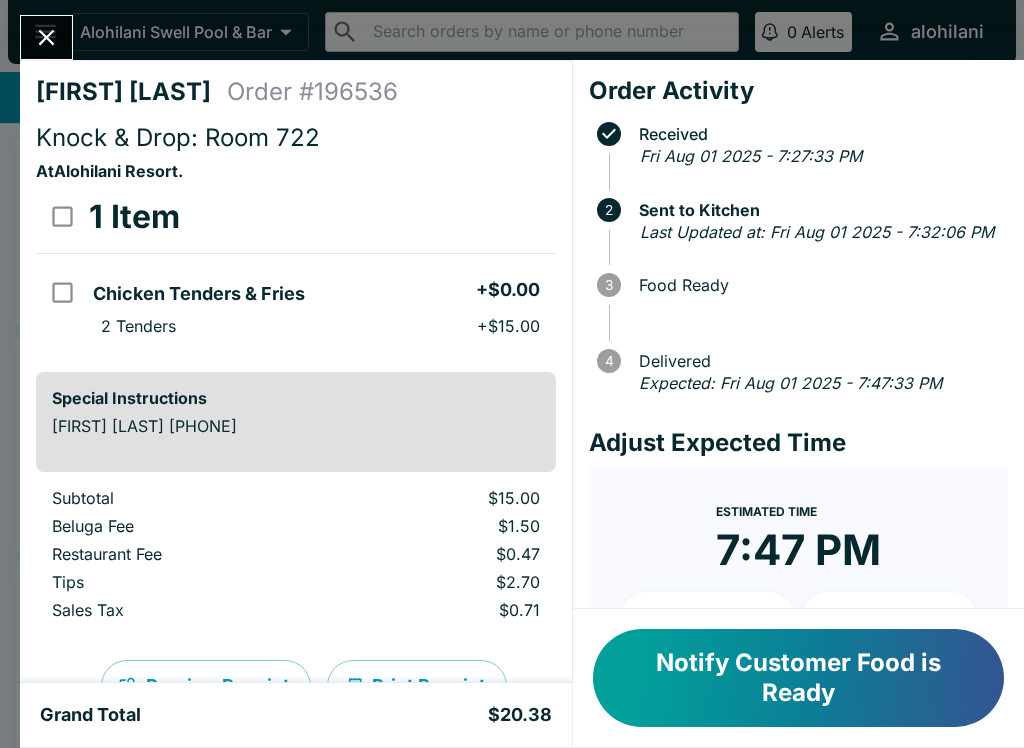 scroll, scrollTop: 0, scrollLeft: 0, axis: both 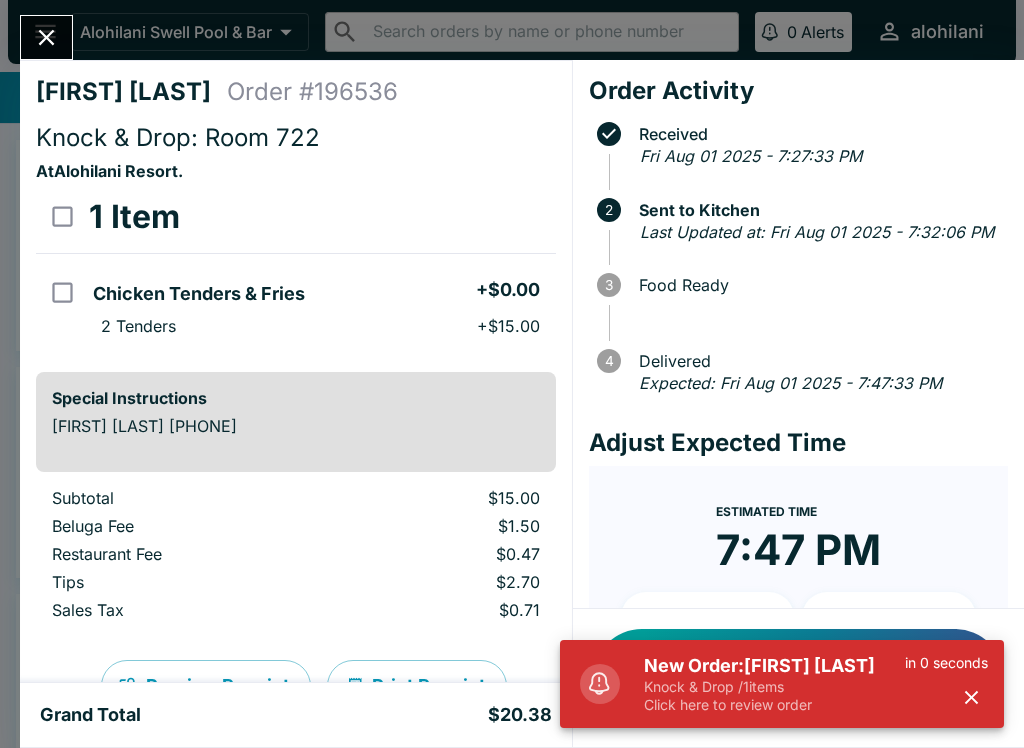 click at bounding box center (46, 37) 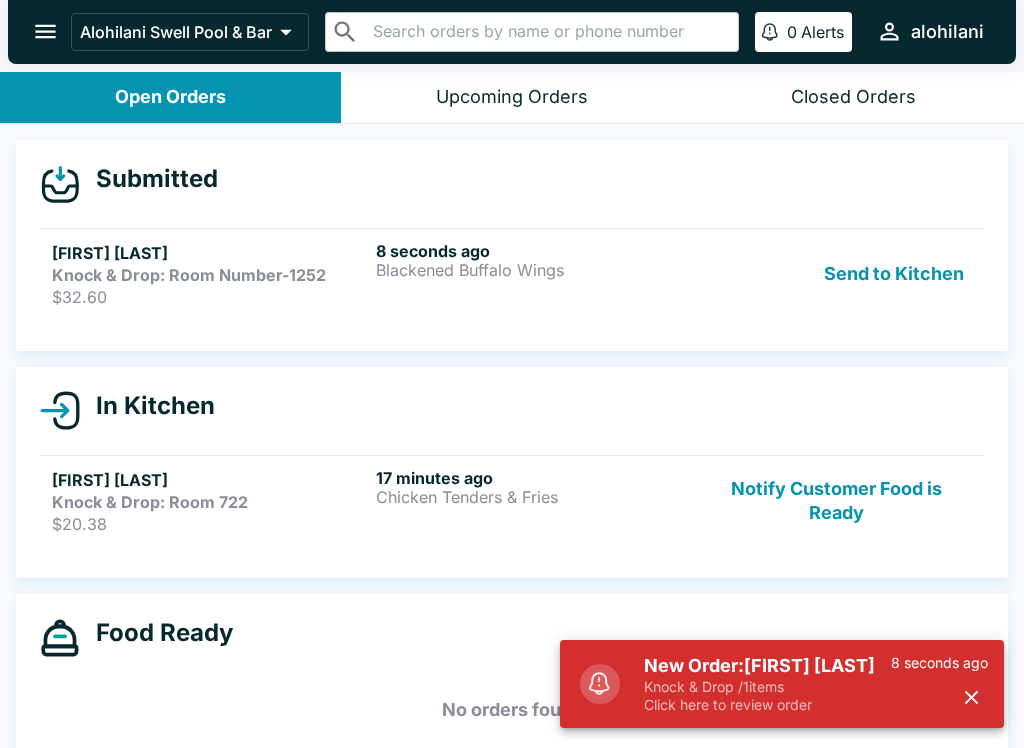 click on "$32.60" at bounding box center (210, 297) 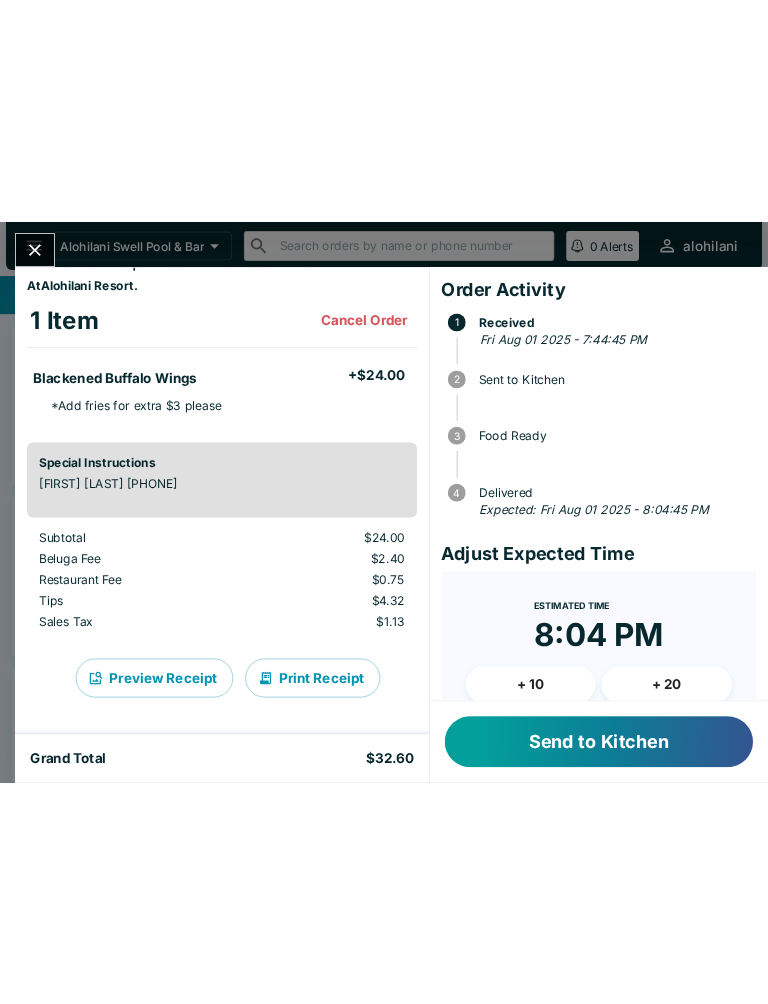 scroll, scrollTop: 86, scrollLeft: 0, axis: vertical 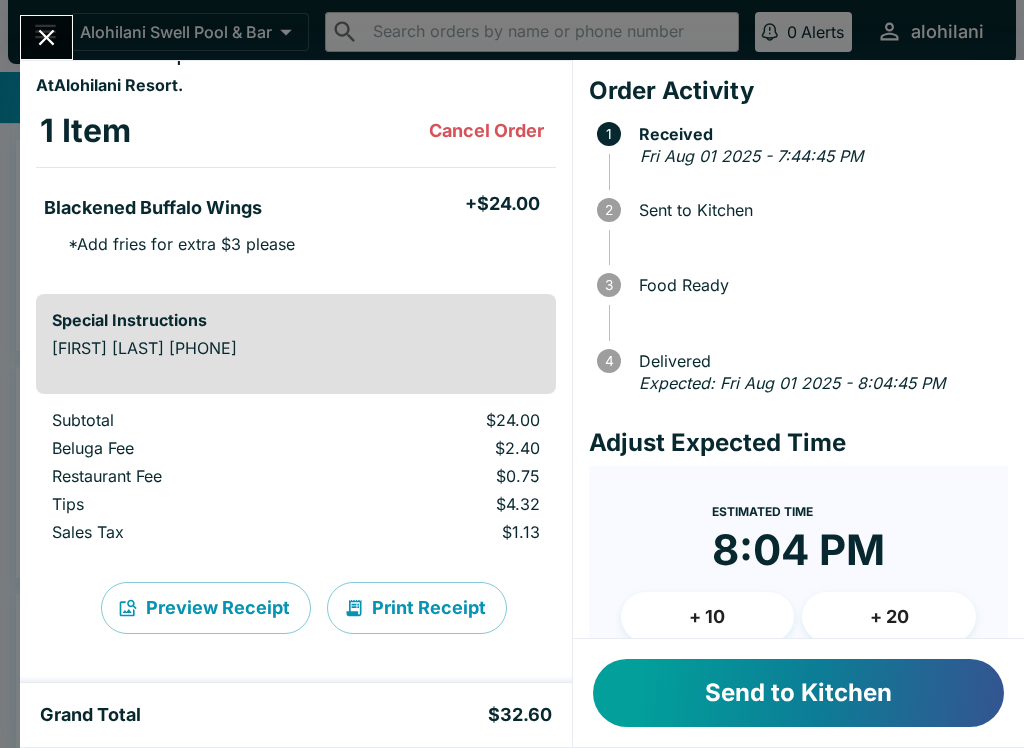 click on "Send to Kitchen" at bounding box center (798, 693) 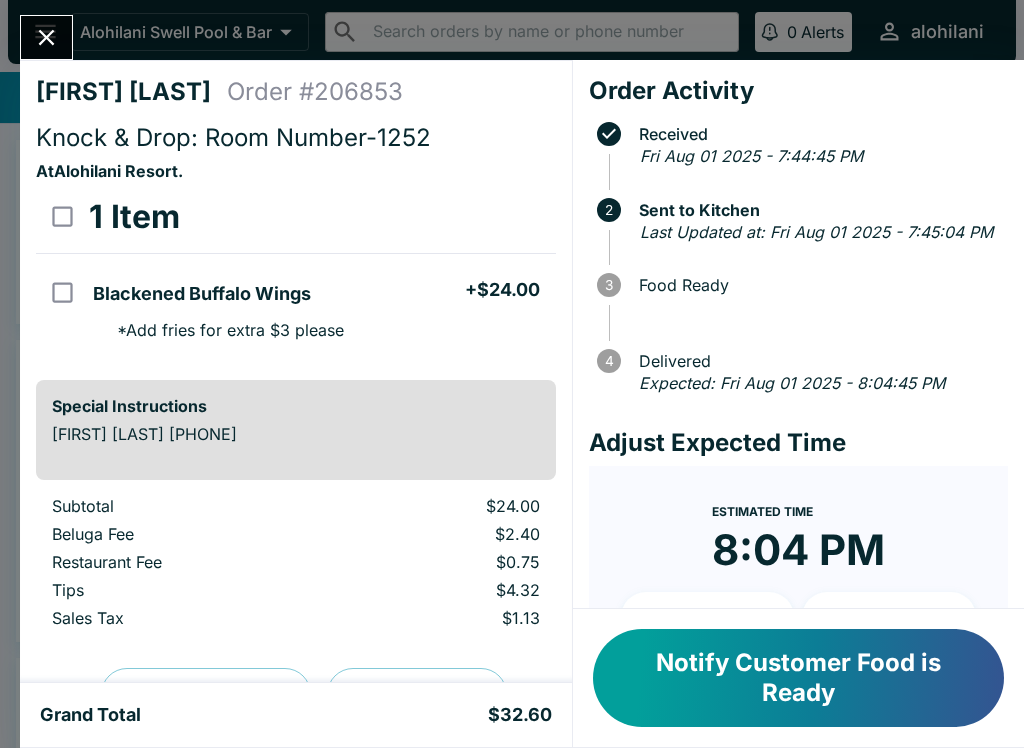scroll, scrollTop: 0, scrollLeft: 0, axis: both 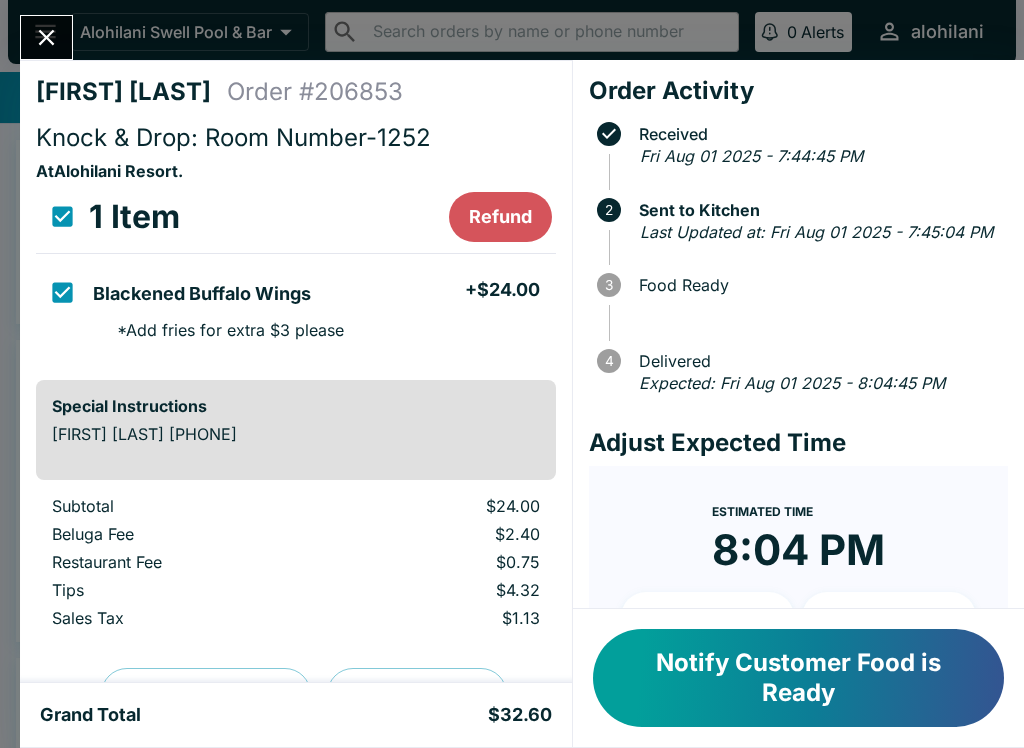 click at bounding box center (62, 216) 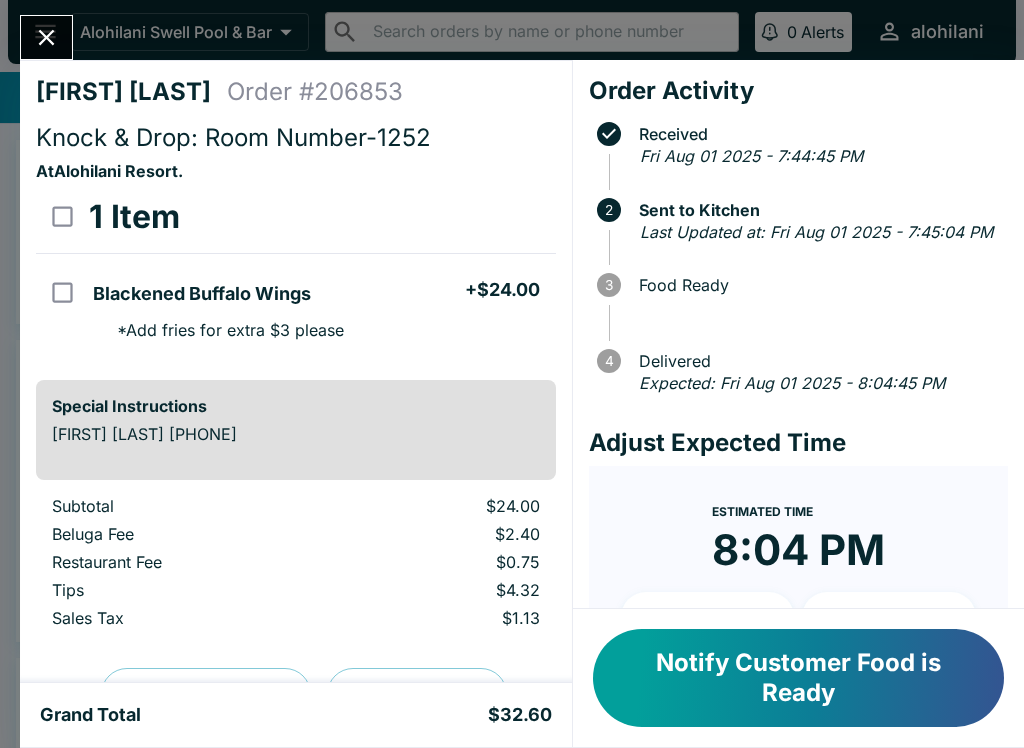 click on "* Add fries for extra $3 please" at bounding box center (222, 330) 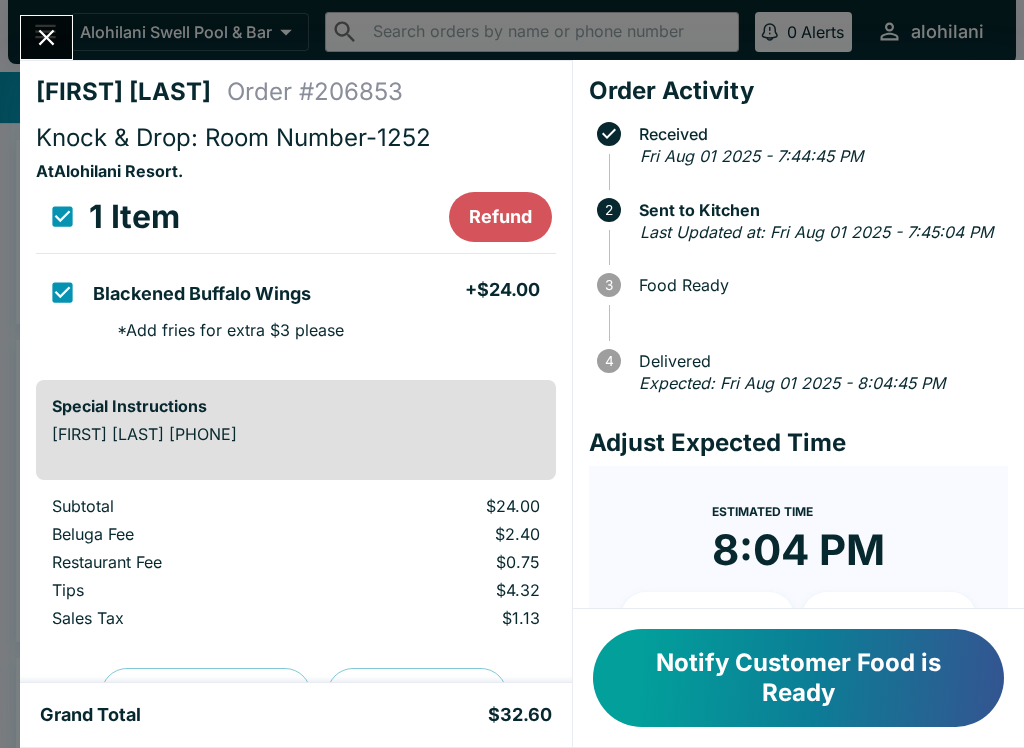 click on "Blackened Buffalo Wings" at bounding box center [202, 294] 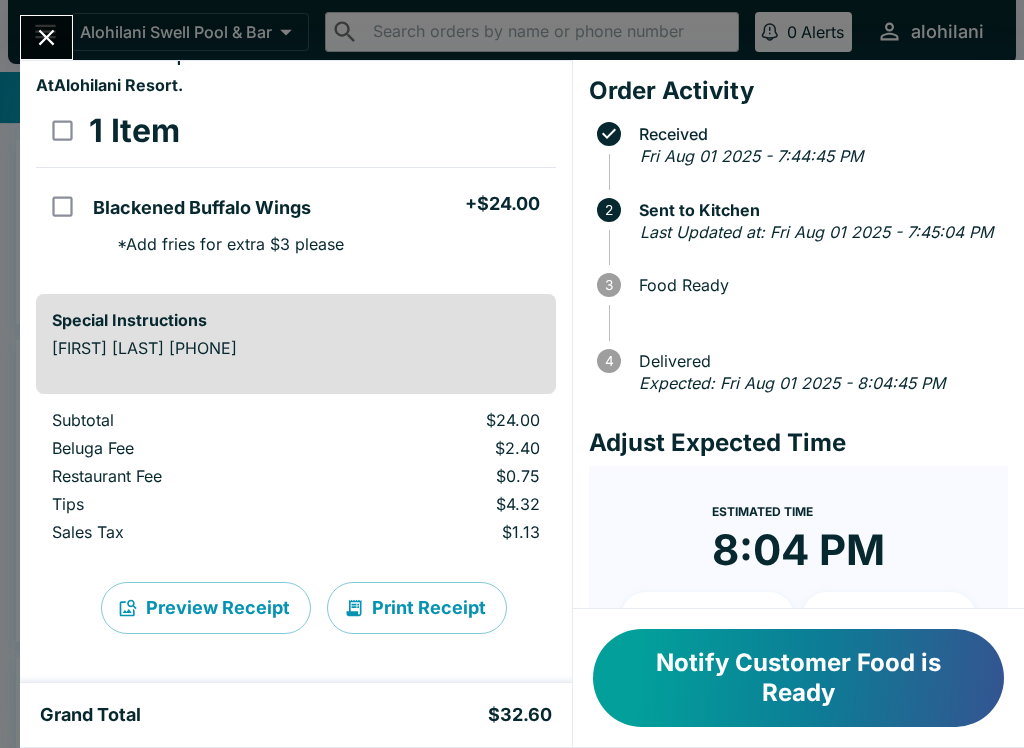 scroll, scrollTop: 86, scrollLeft: 0, axis: vertical 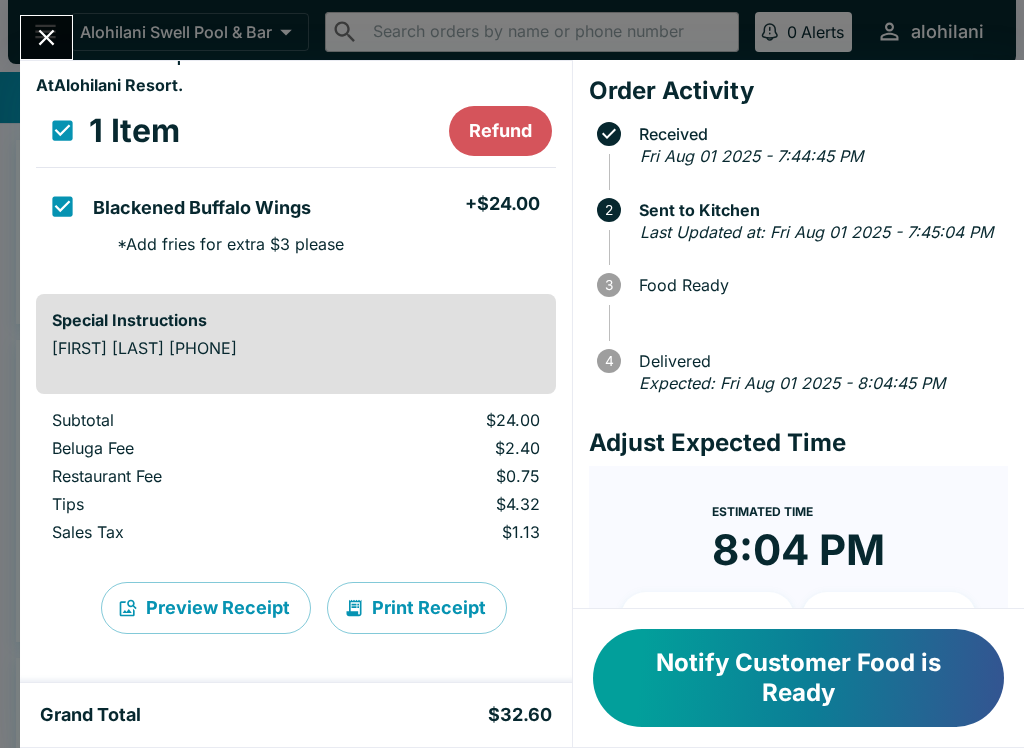 click on "* Add fries for extra $3 please" at bounding box center [222, 244] 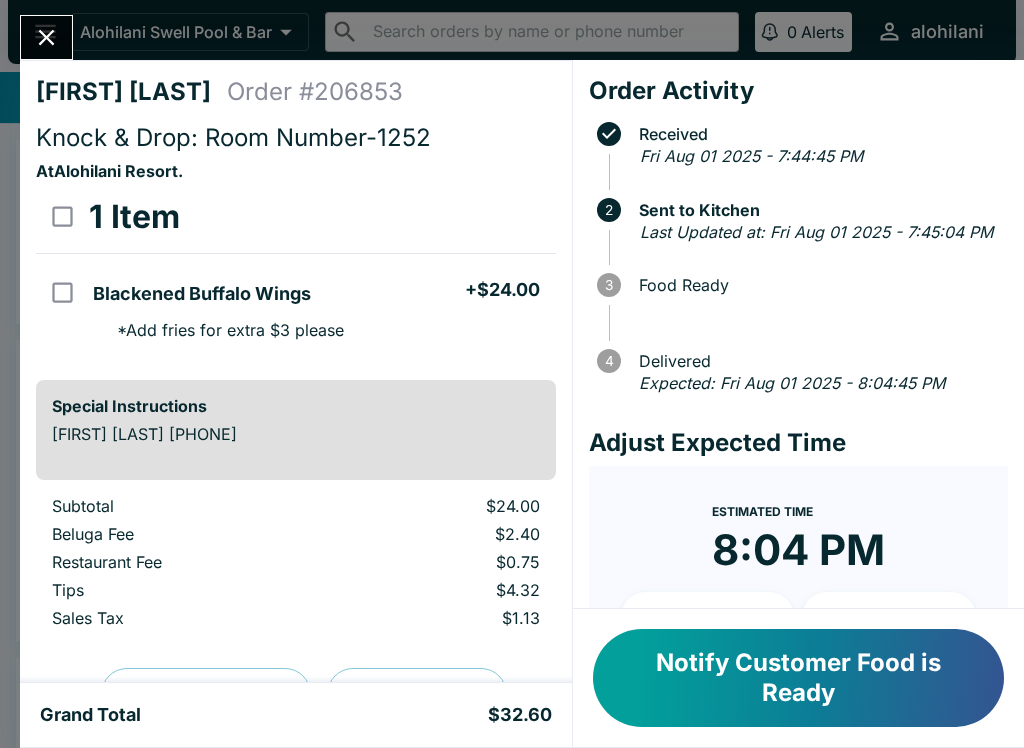 scroll, scrollTop: 0, scrollLeft: 0, axis: both 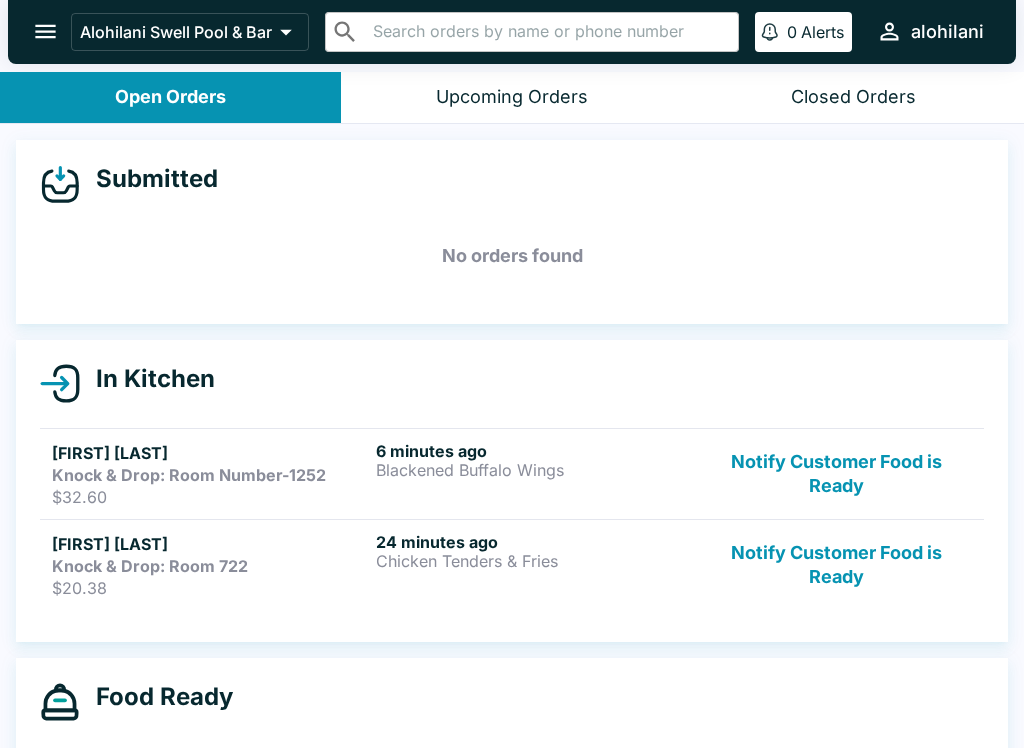 click on "$20.38" at bounding box center [210, 588] 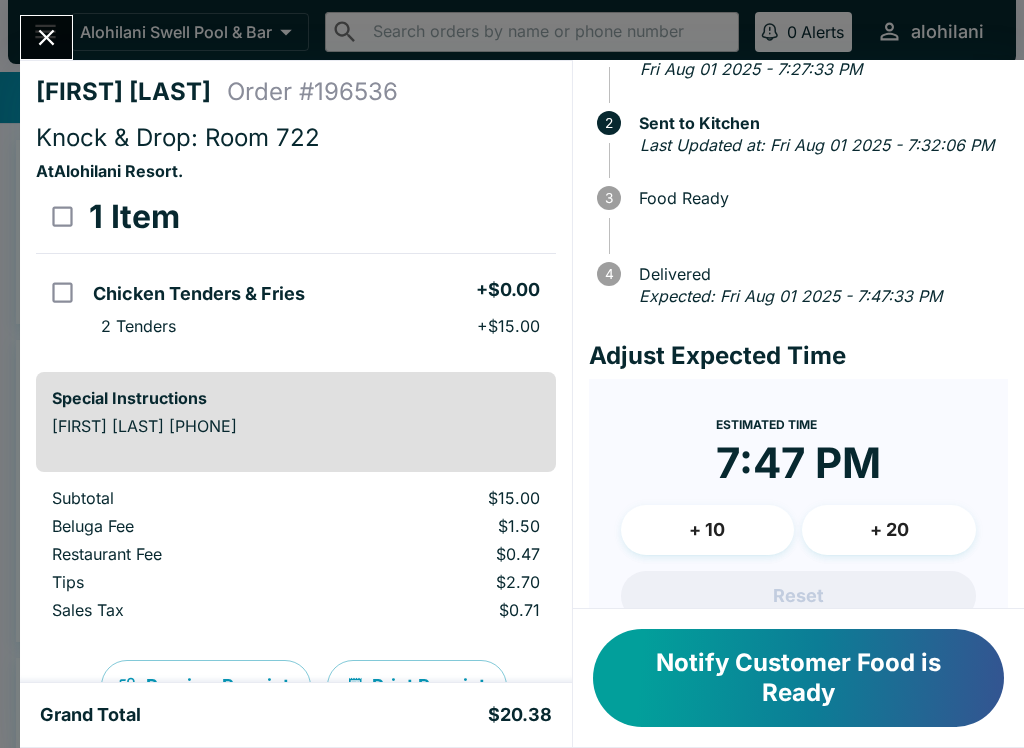 scroll, scrollTop: 88, scrollLeft: 0, axis: vertical 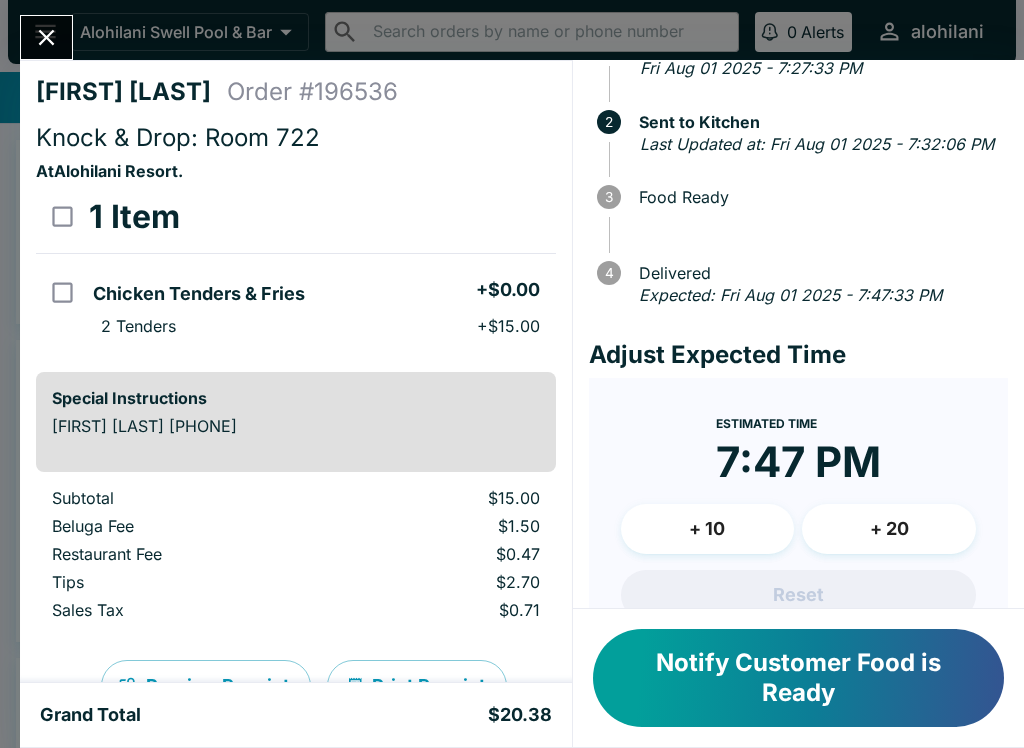click on "+ 10" at bounding box center (708, 529) 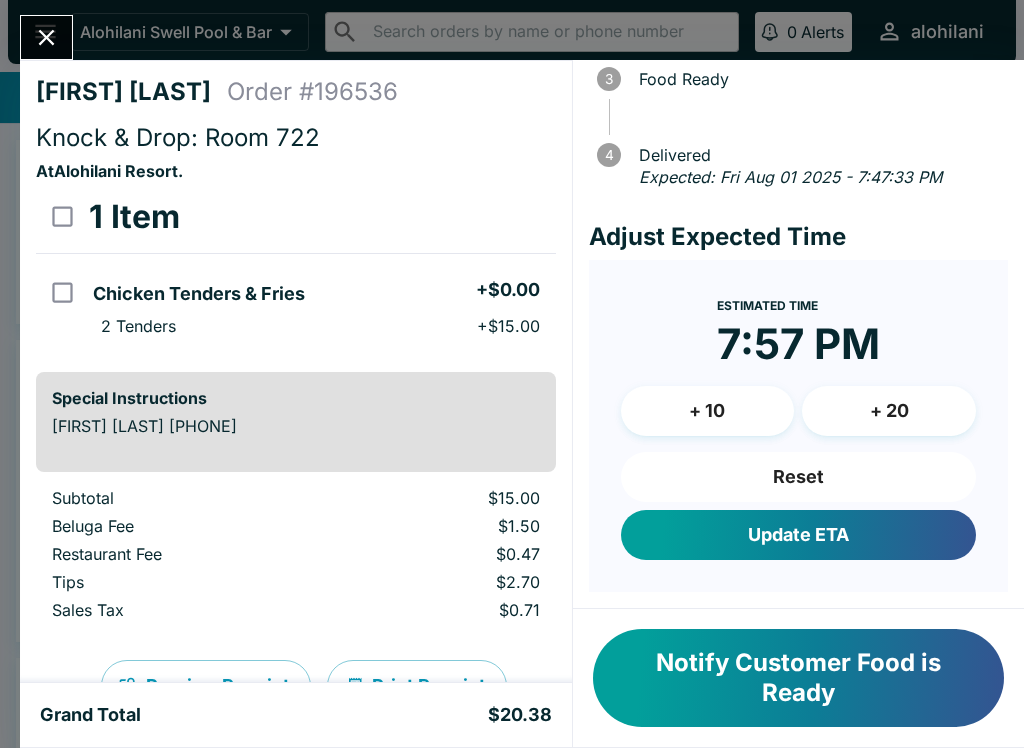 scroll, scrollTop: 203, scrollLeft: 0, axis: vertical 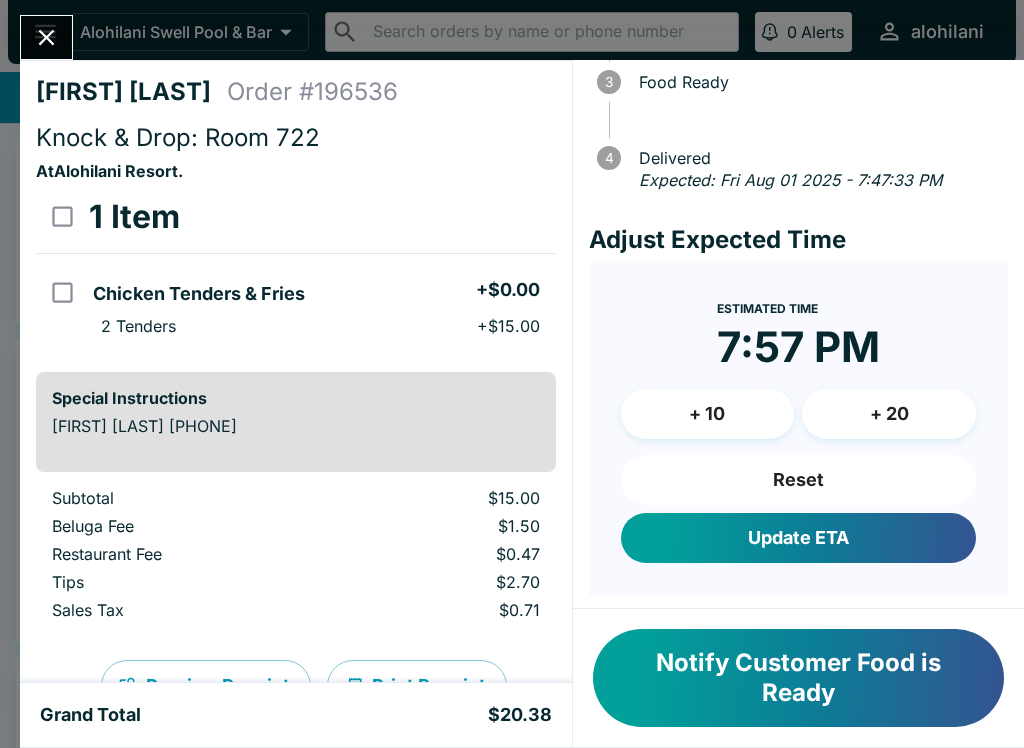 click on "Update ETA" at bounding box center (798, 538) 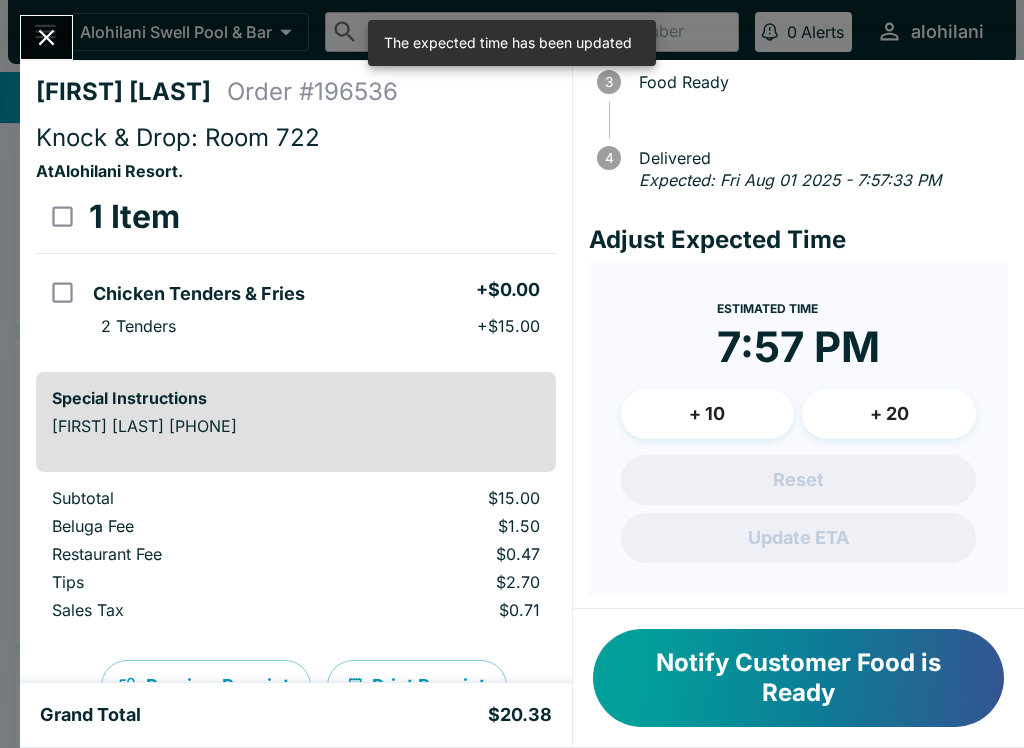 click at bounding box center [46, 37] 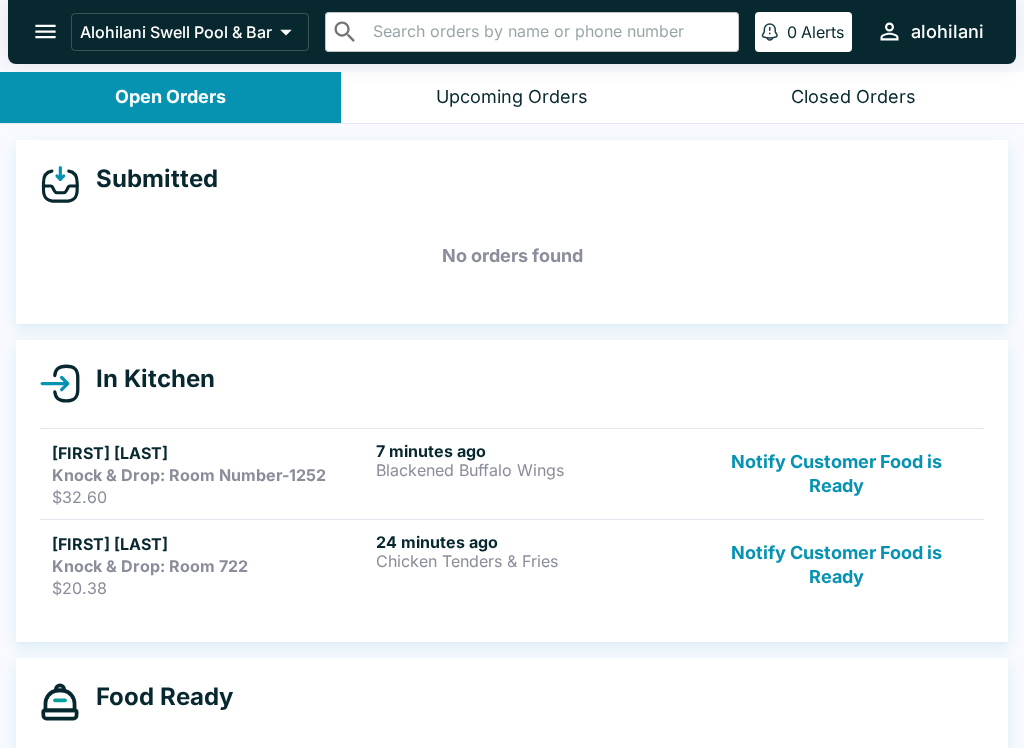 click on "Notify Customer Food is Ready" at bounding box center (836, 565) 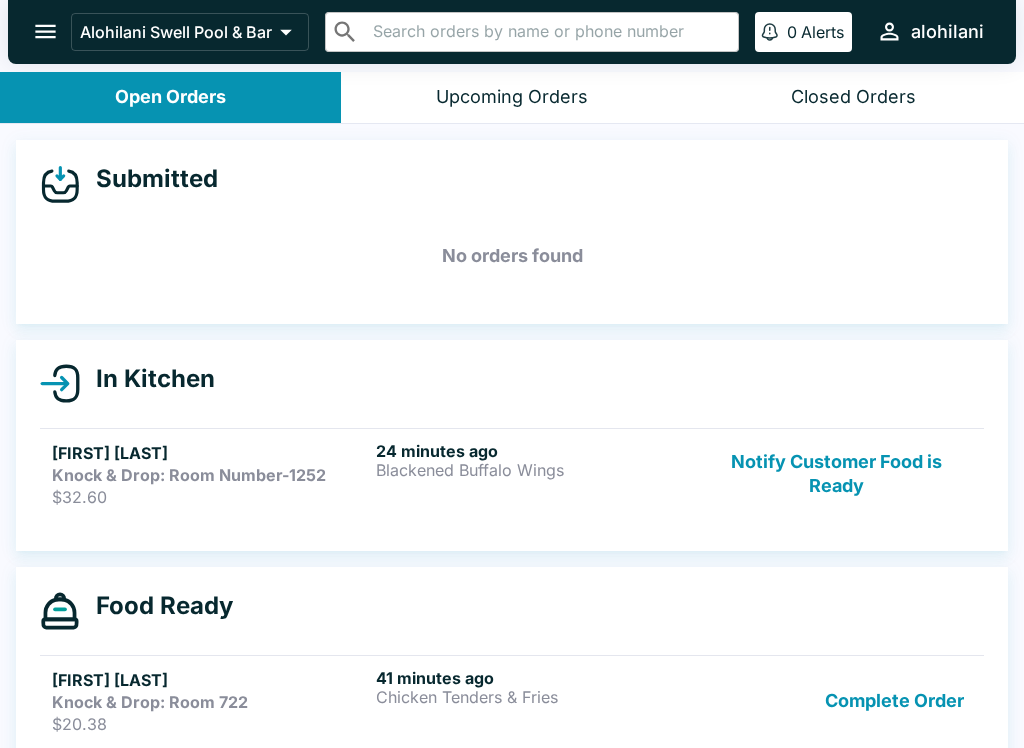 click on "In Kitchen [FIRST] [LAST] Knock & Drop: Room Number-1252 $32.60 24 minutes ago Blackened Buffalo Wings Notify Customer Food is Ready [FIRST] [LAST] Knock & Drop: Room 722 $20.38 24 minutes ago Chicken Tenders & Fries Notify Customer Food is Ready" at bounding box center [512, 445] 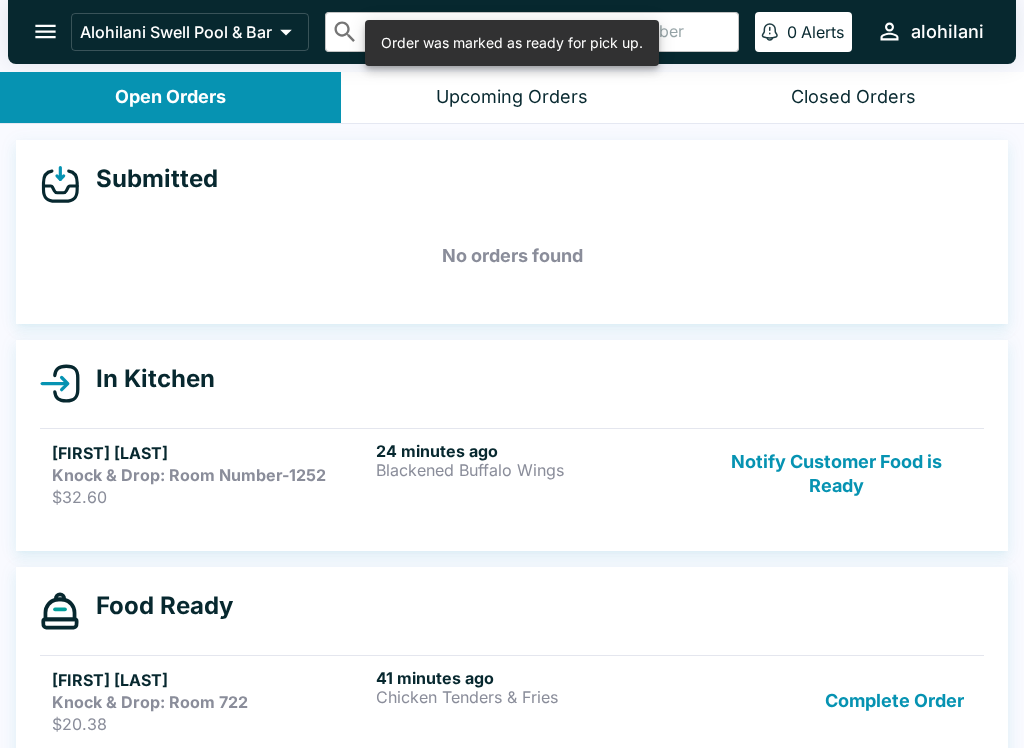 click on "Notify Customer Food is Ready" at bounding box center (836, 474) 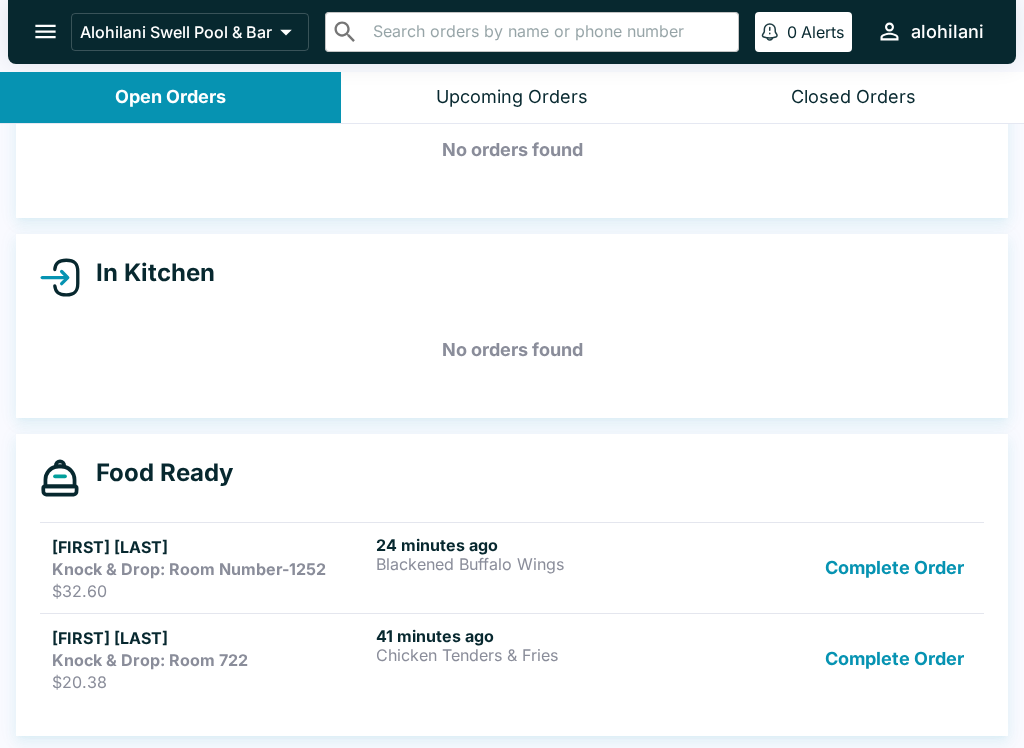 scroll, scrollTop: 106, scrollLeft: 0, axis: vertical 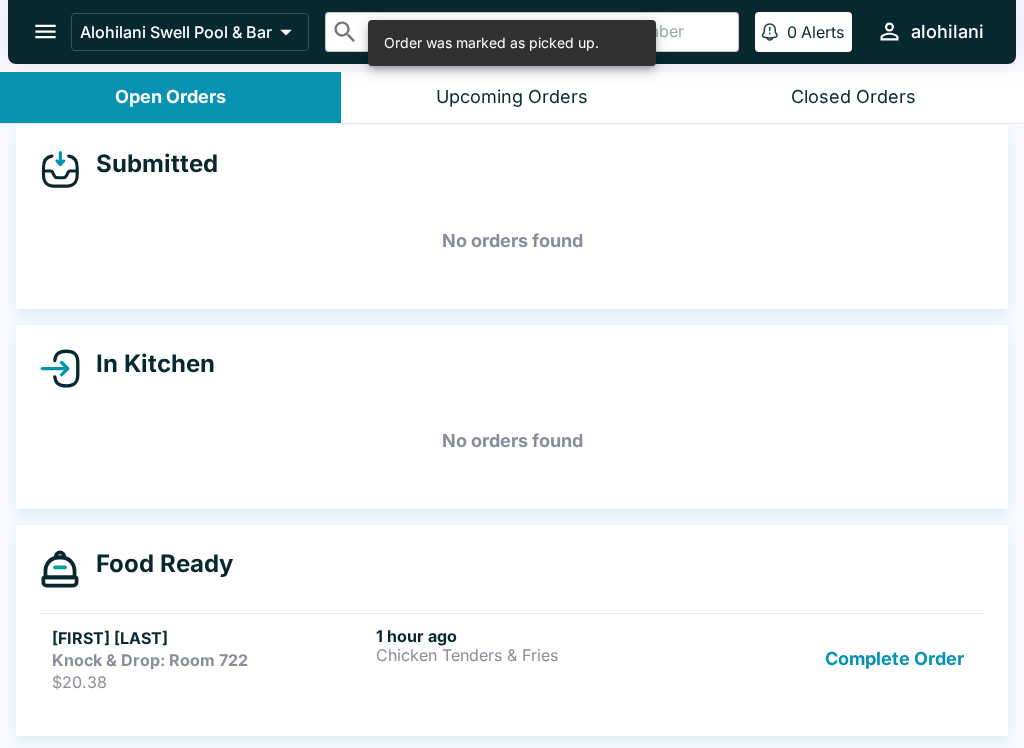 click on "Complete Order" at bounding box center [894, 659] 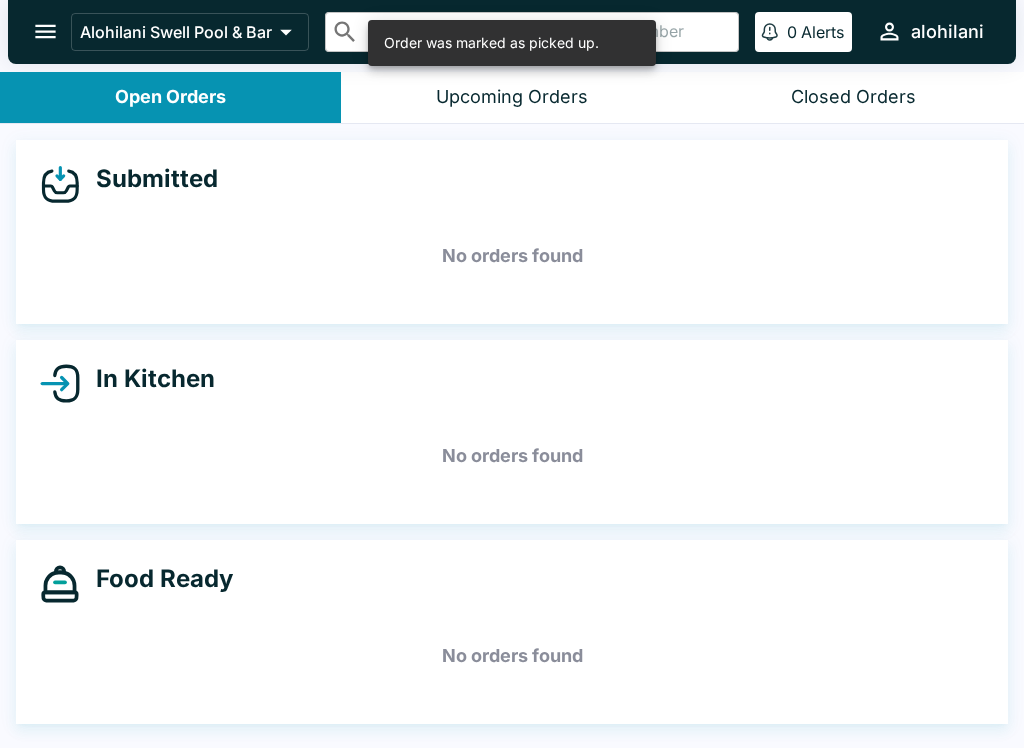scroll, scrollTop: 0, scrollLeft: 0, axis: both 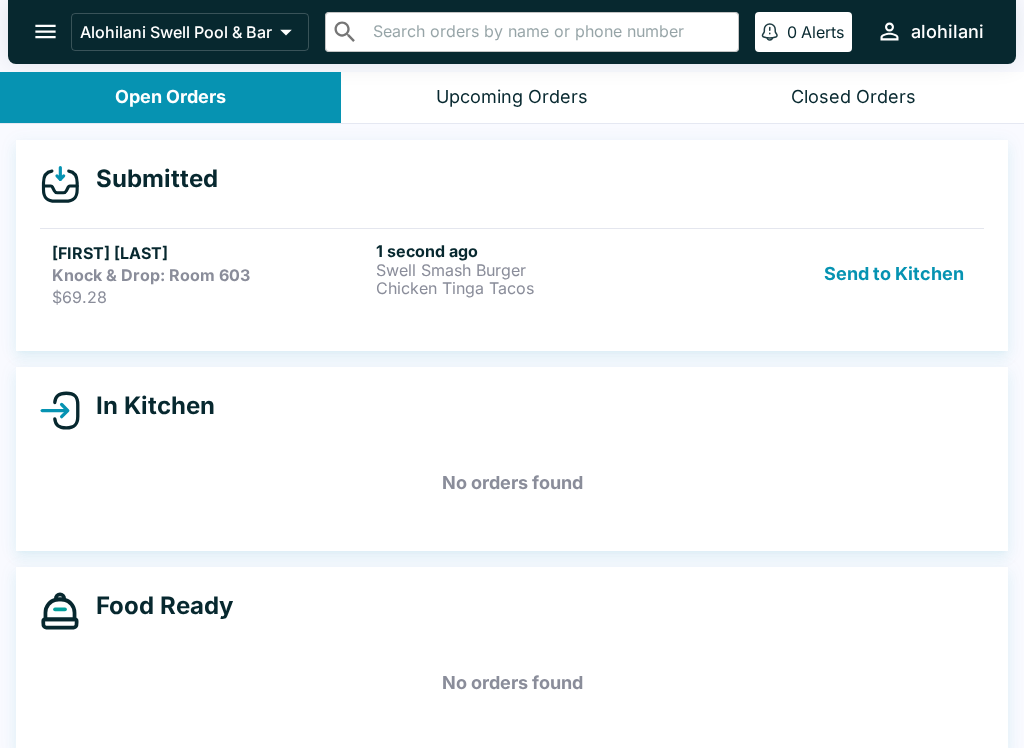 click on "Chicken Tinga Tacos" at bounding box center [534, 288] 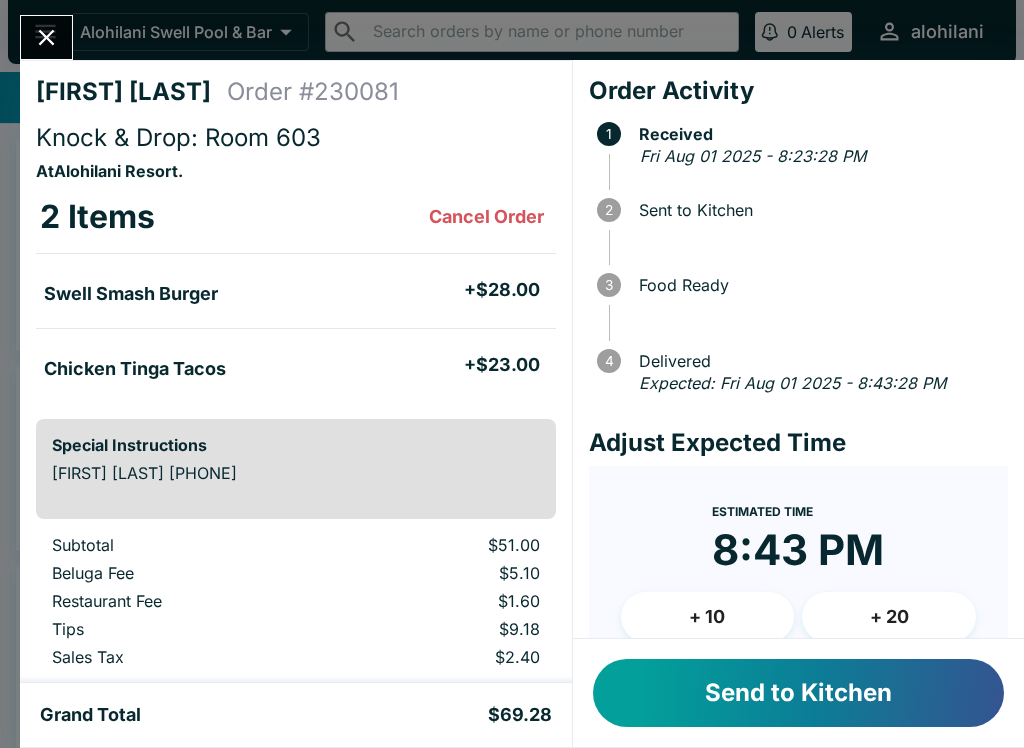 click on "Send to Kitchen" at bounding box center [798, 693] 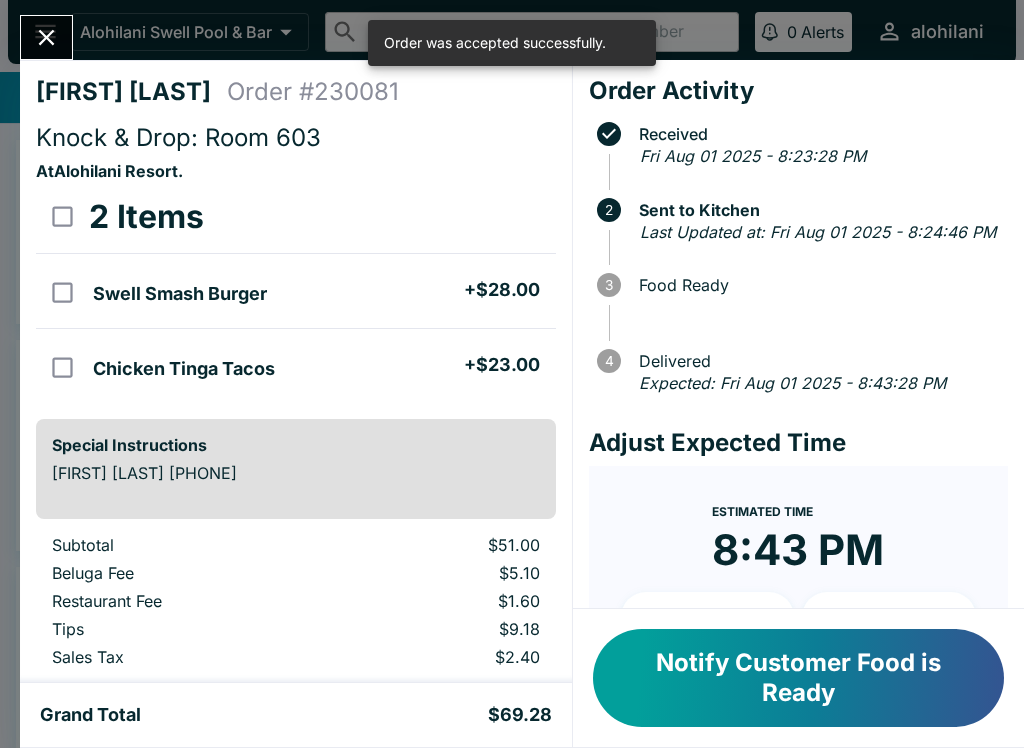 click 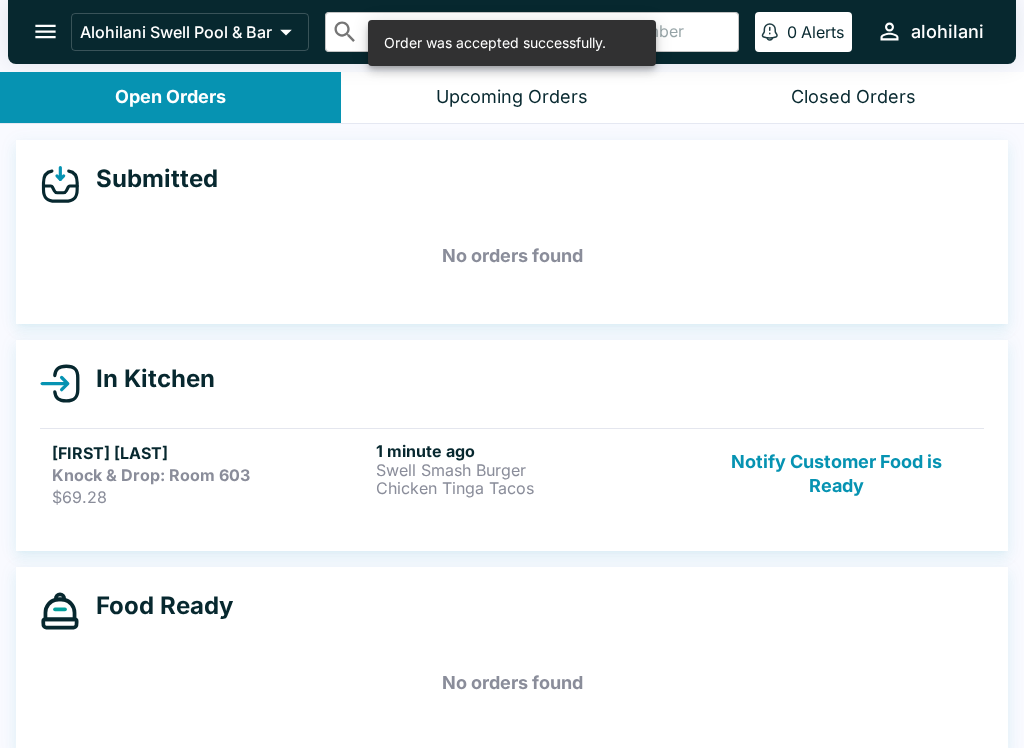 click on "Swell Smash Burger" at bounding box center (534, 470) 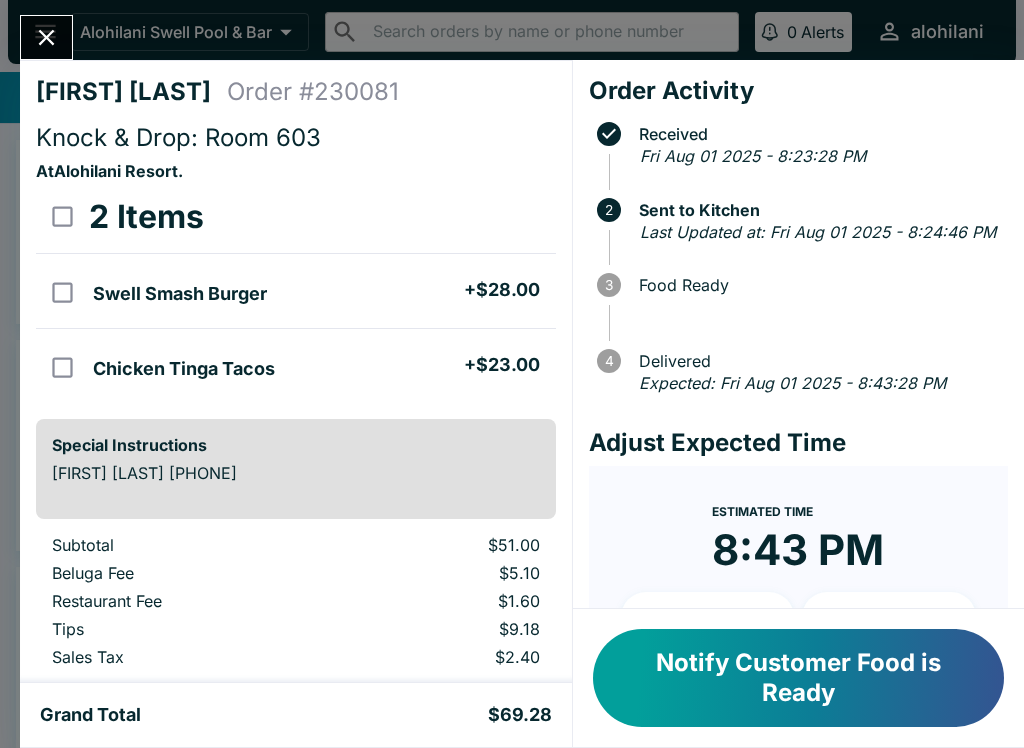 scroll, scrollTop: 0, scrollLeft: 0, axis: both 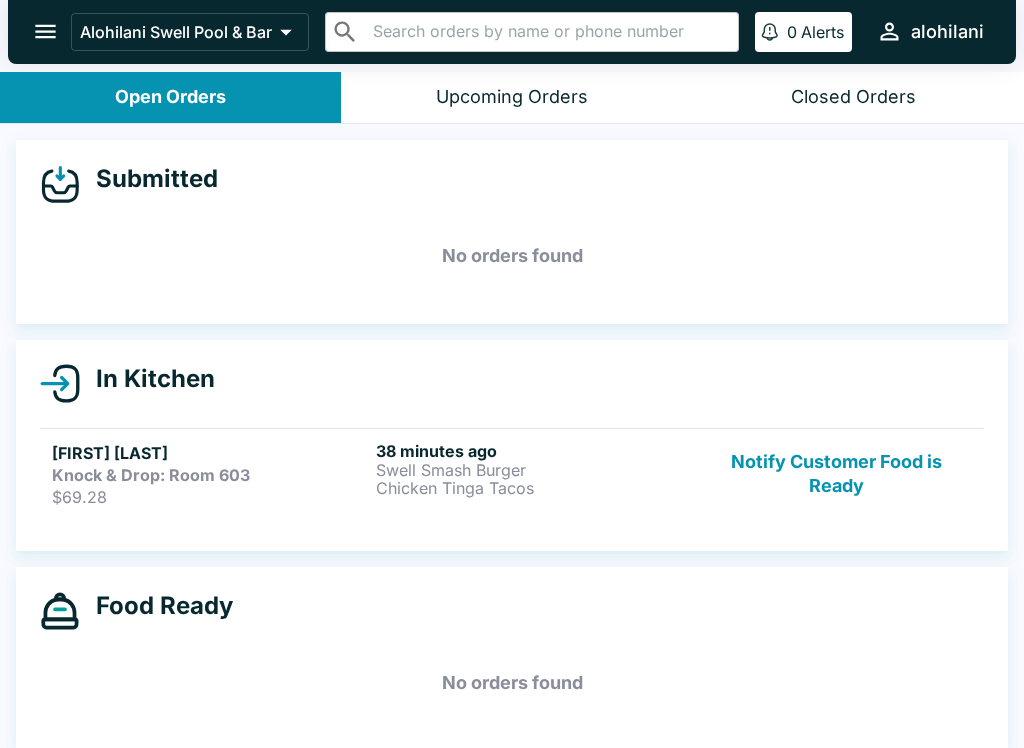 click on "Notify Customer Food is Ready" at bounding box center (836, 474) 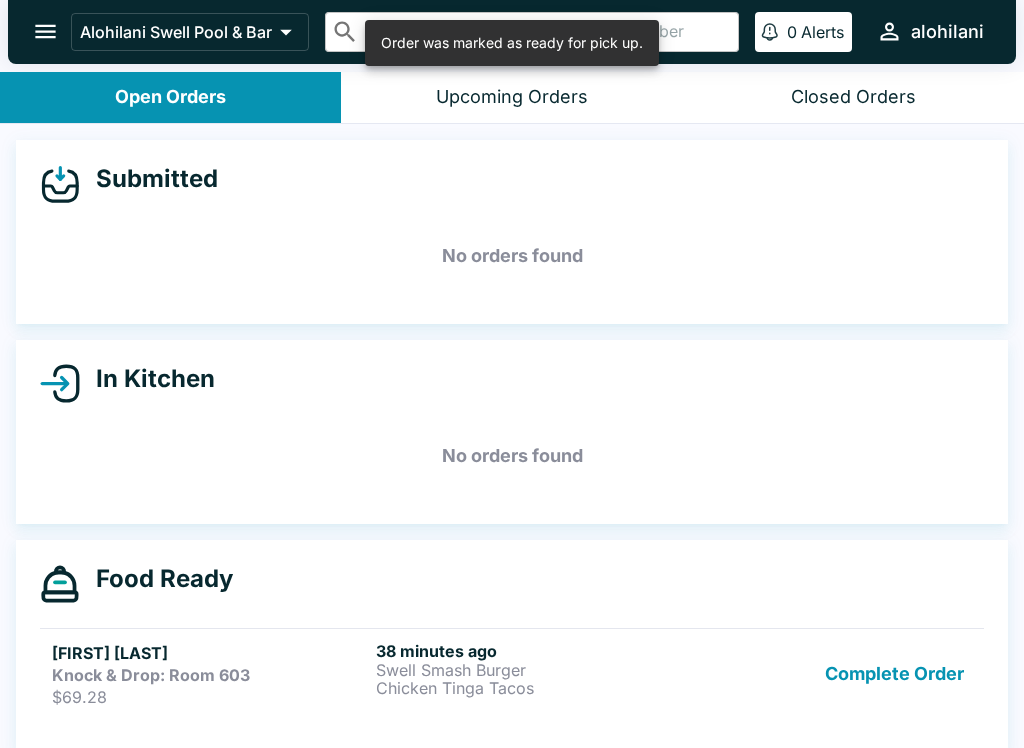 click on "Complete Order" at bounding box center (894, 674) 